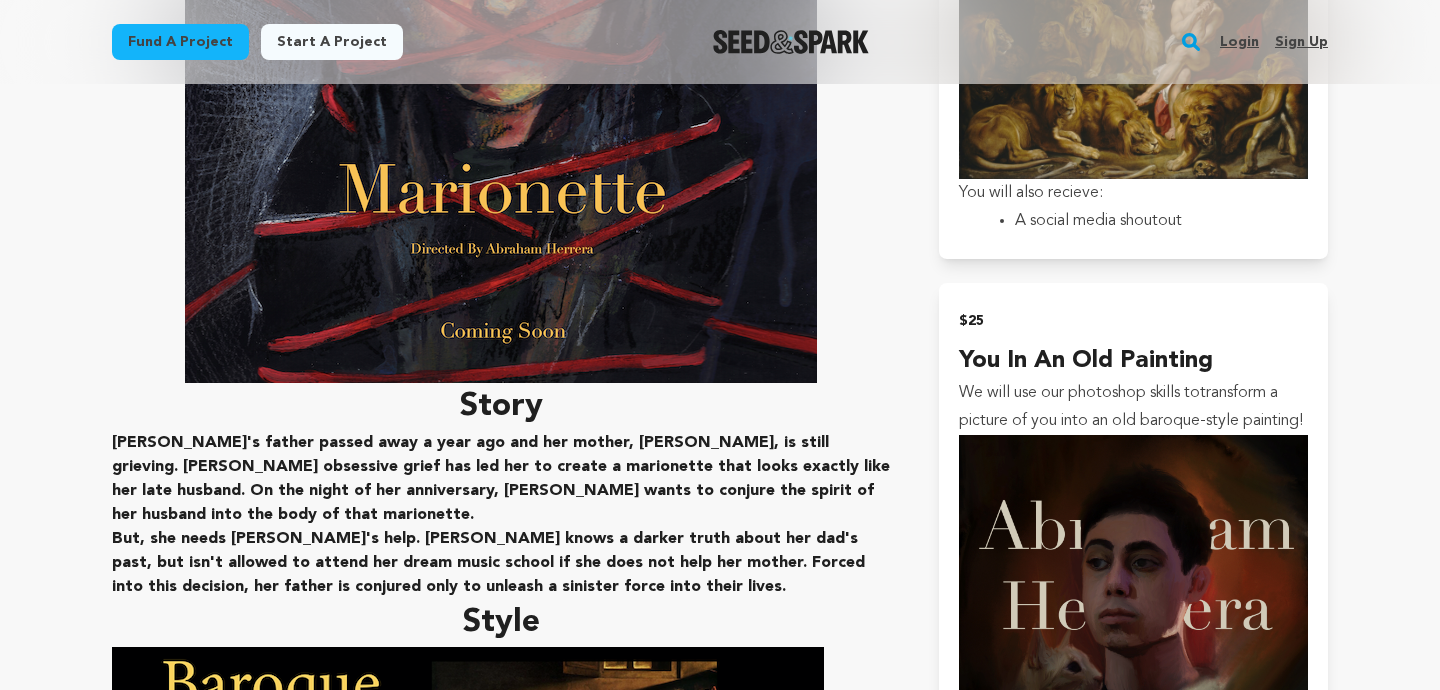scroll, scrollTop: 2125, scrollLeft: 0, axis: vertical 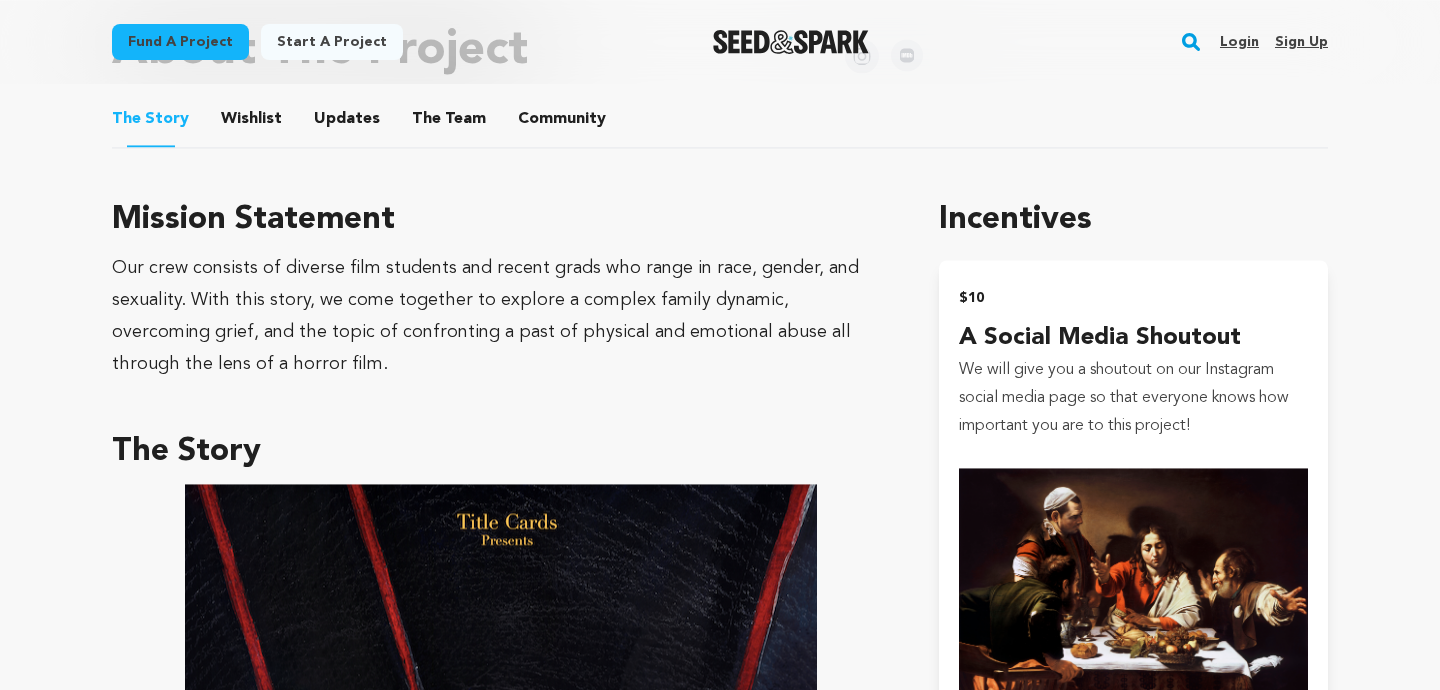 click on "Updates" at bounding box center [347, 123] 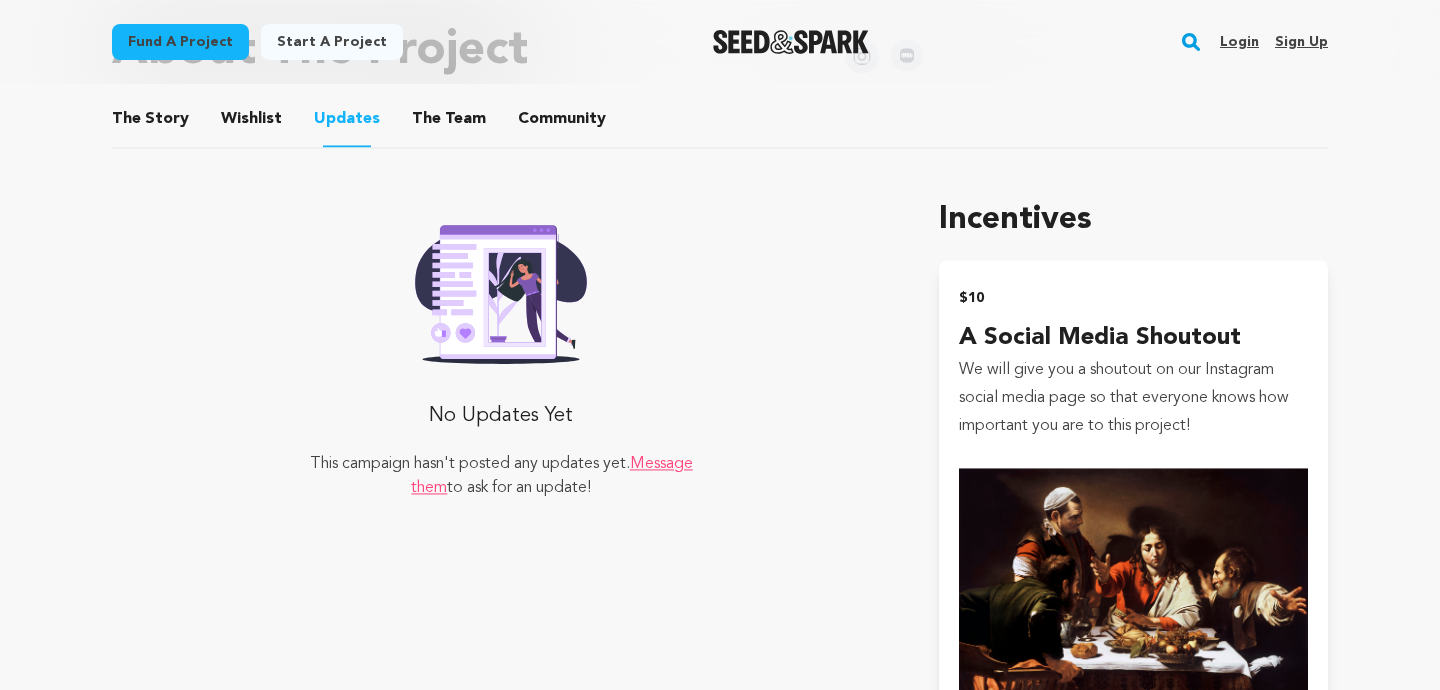 click on "The Team" at bounding box center (449, 123) 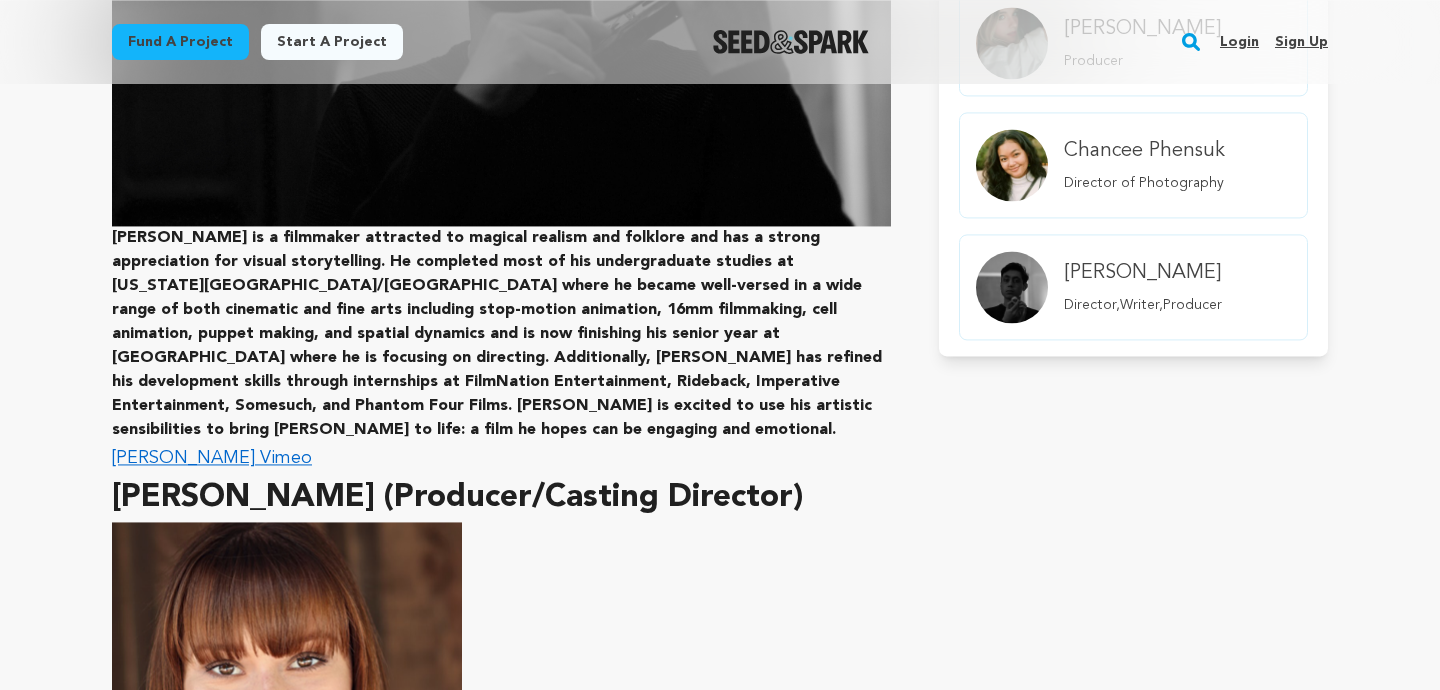 scroll, scrollTop: 1687, scrollLeft: 0, axis: vertical 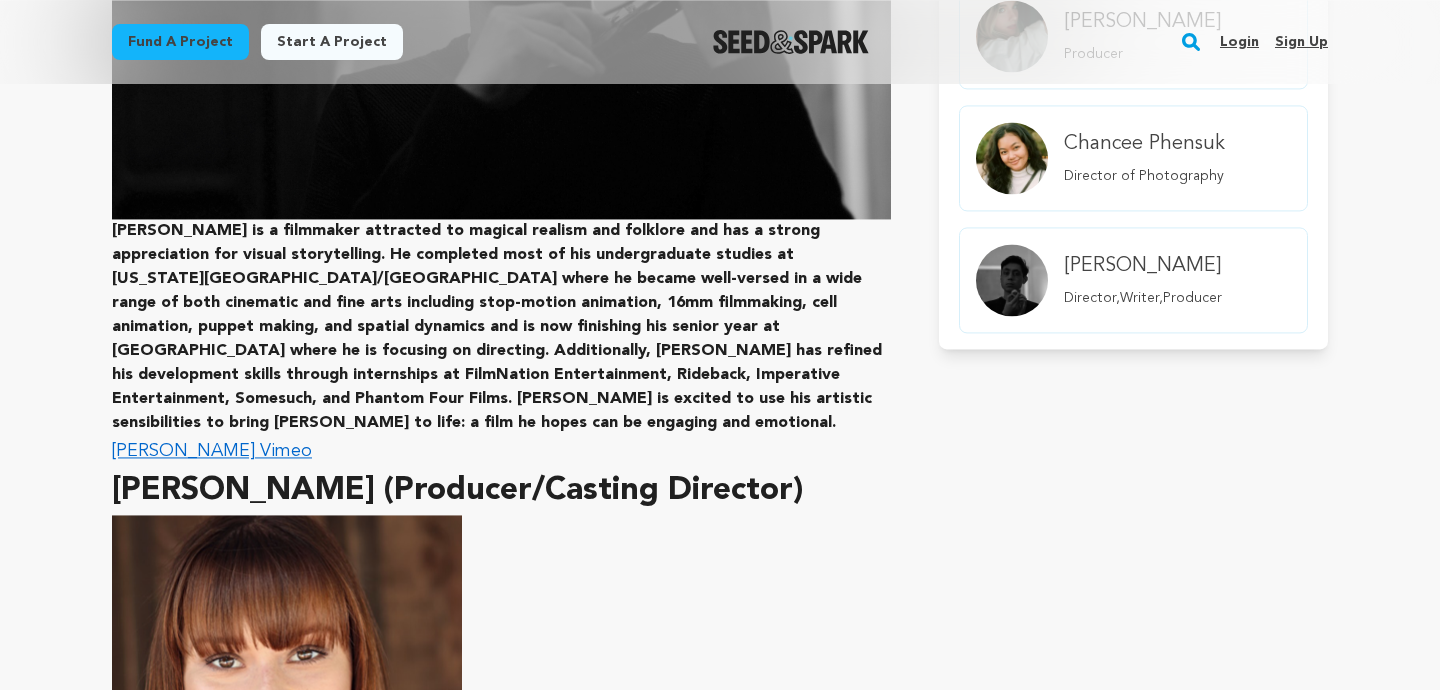 click on "Abraham Herrera's Vimeo" at bounding box center (212, 451) 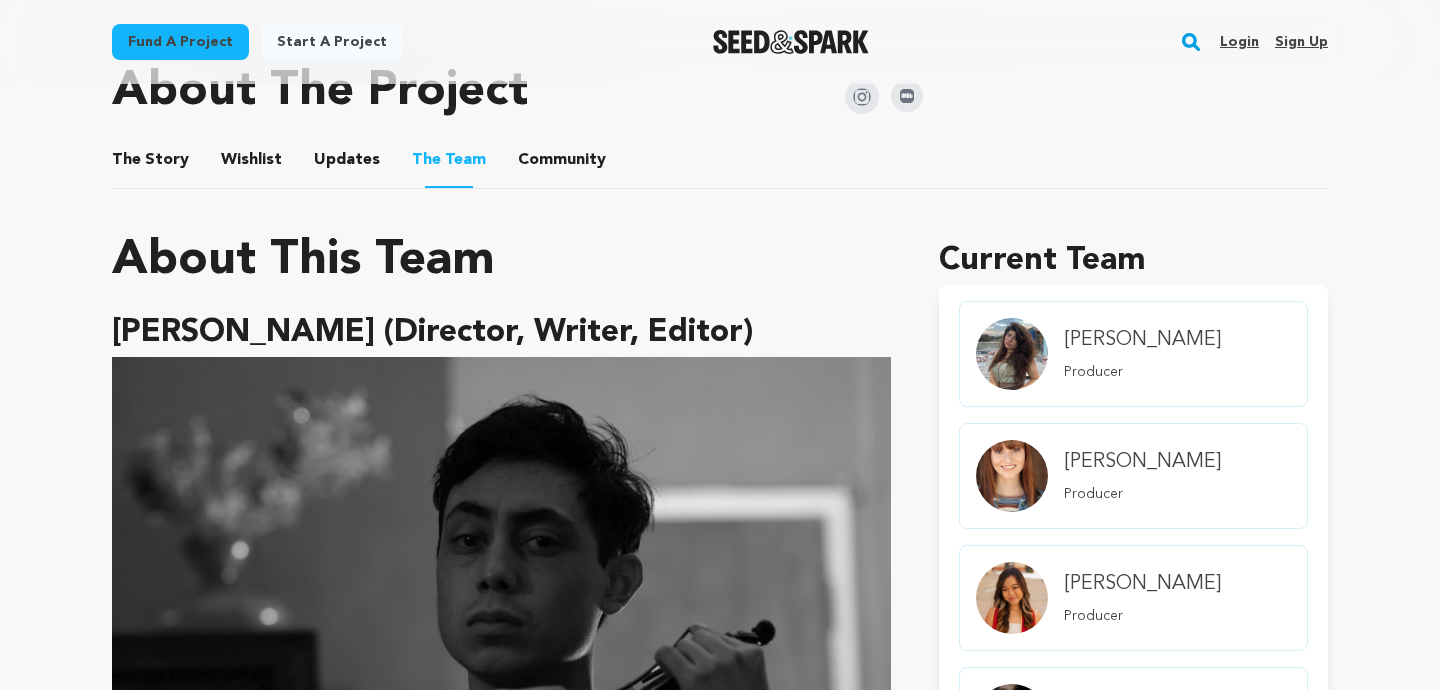 scroll, scrollTop: 995, scrollLeft: 0, axis: vertical 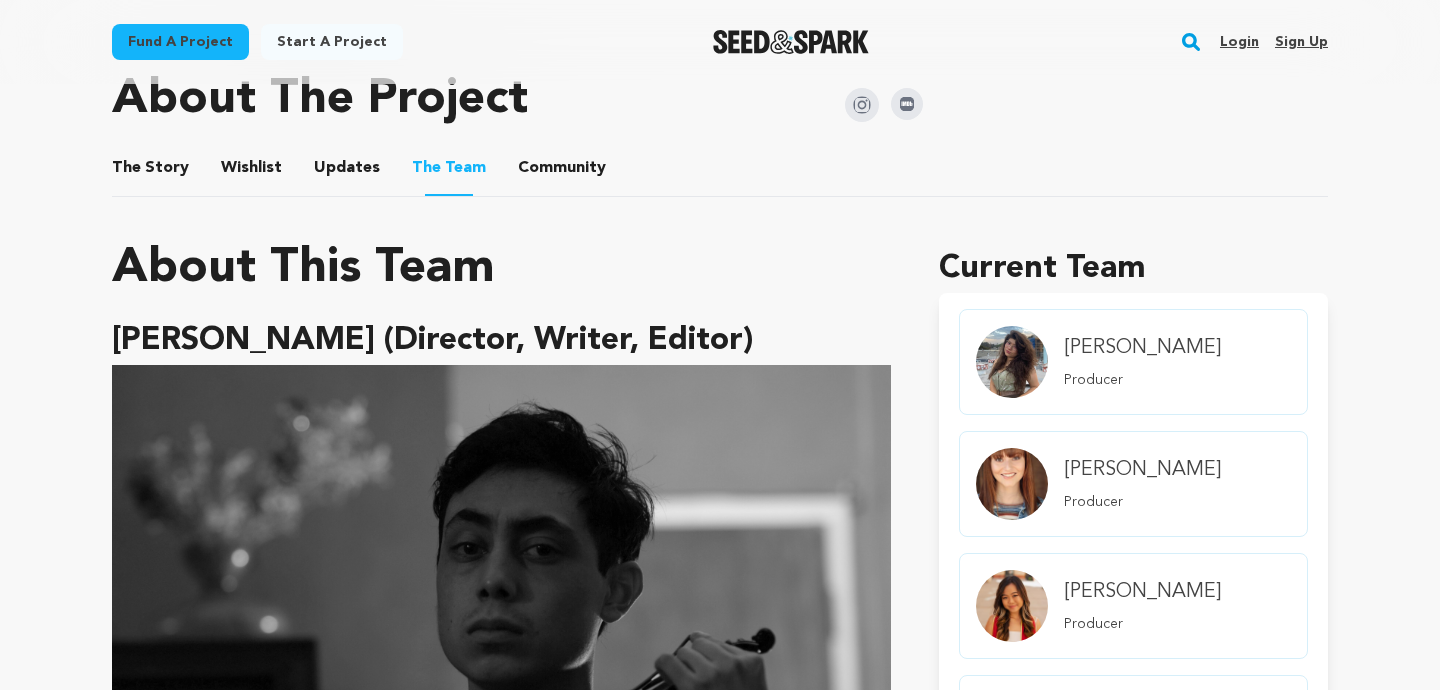 click on "The Story" at bounding box center [151, 172] 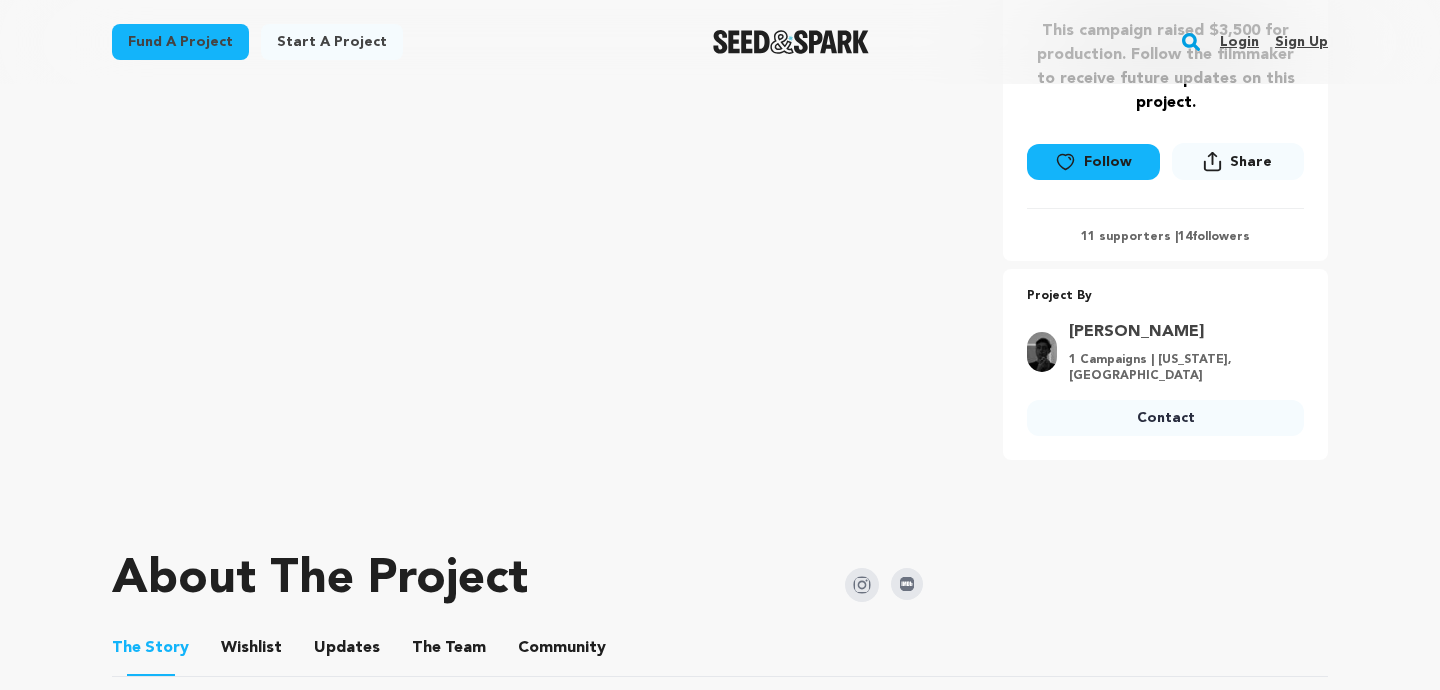 scroll, scrollTop: 0, scrollLeft: 0, axis: both 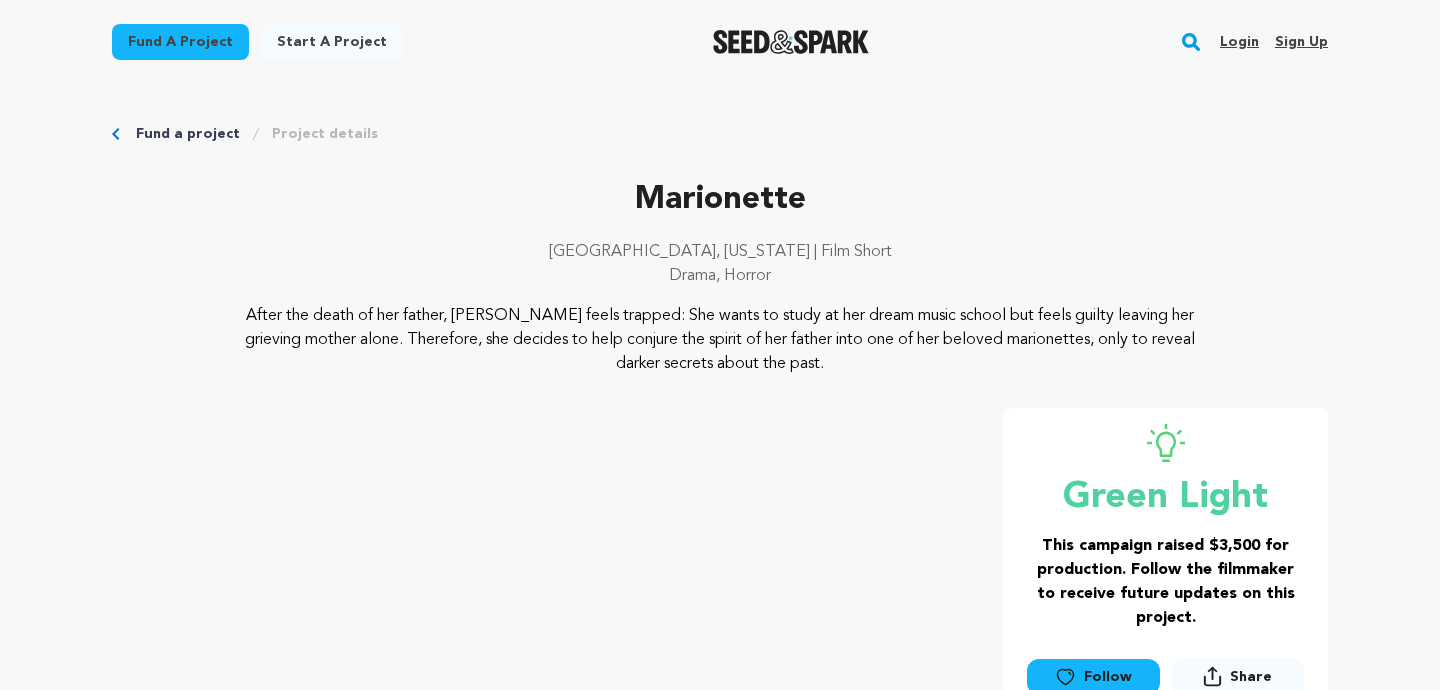 click at bounding box center [791, 42] 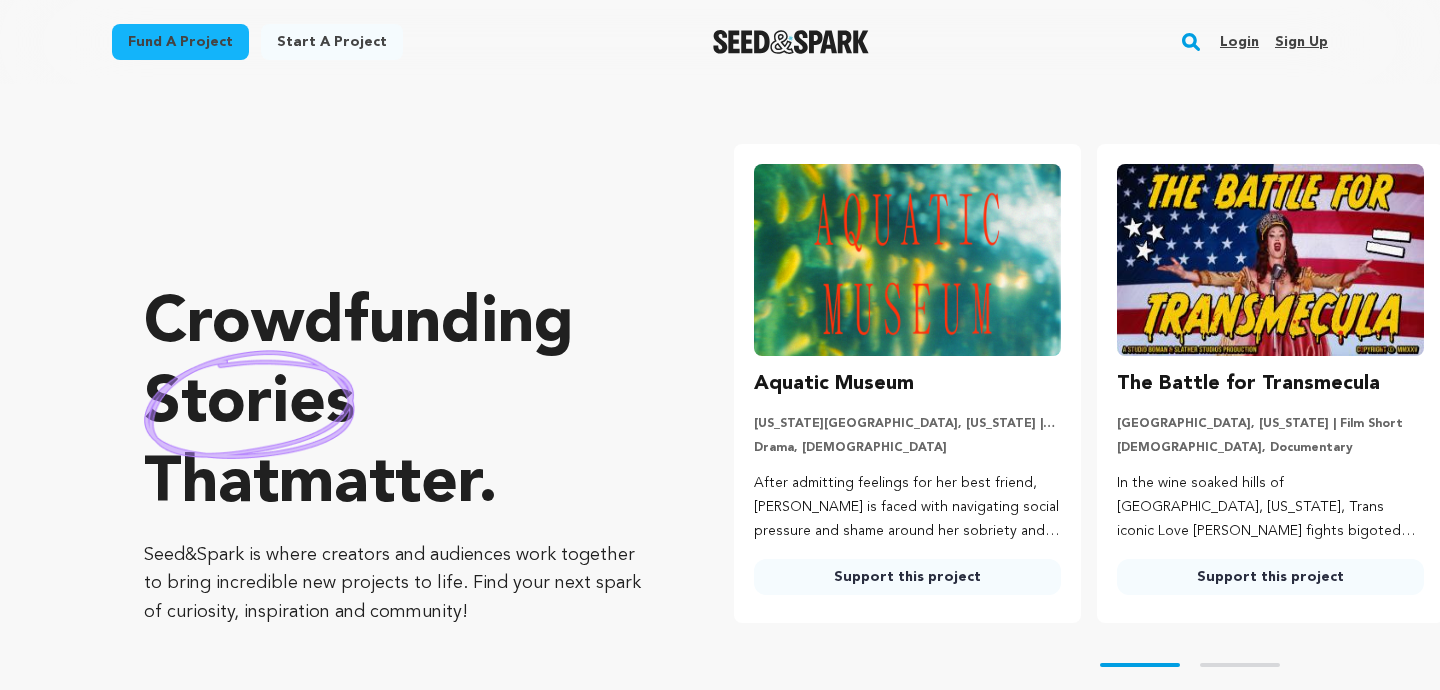 scroll, scrollTop: 0, scrollLeft: 0, axis: both 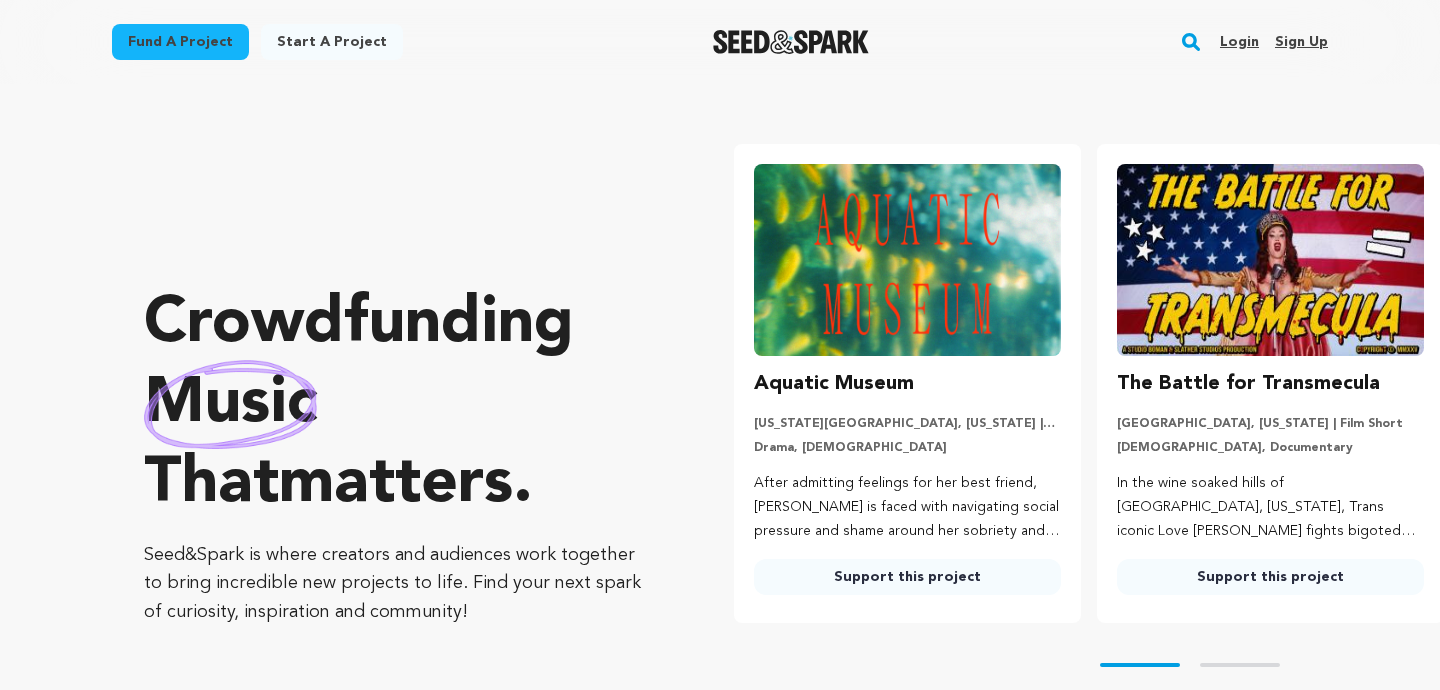 click on "Fund a project" at bounding box center (180, 42) 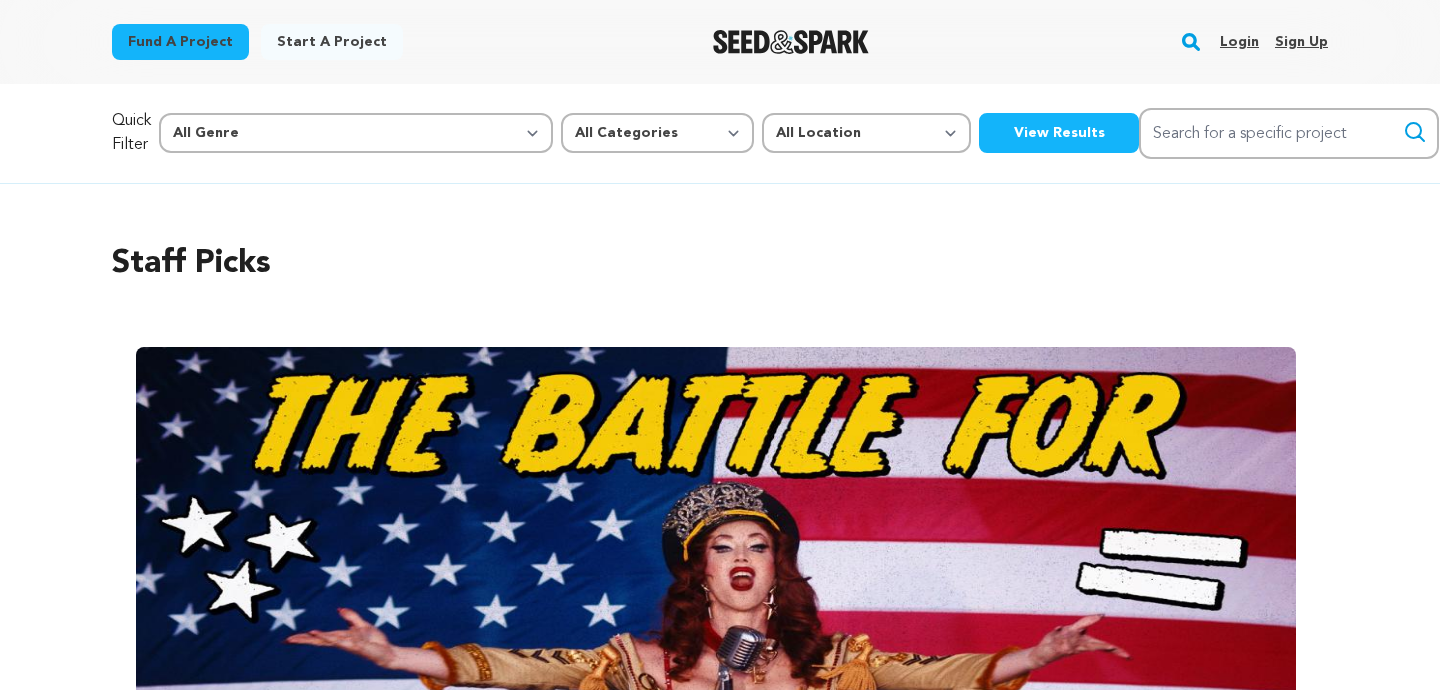 scroll, scrollTop: 0, scrollLeft: 0, axis: both 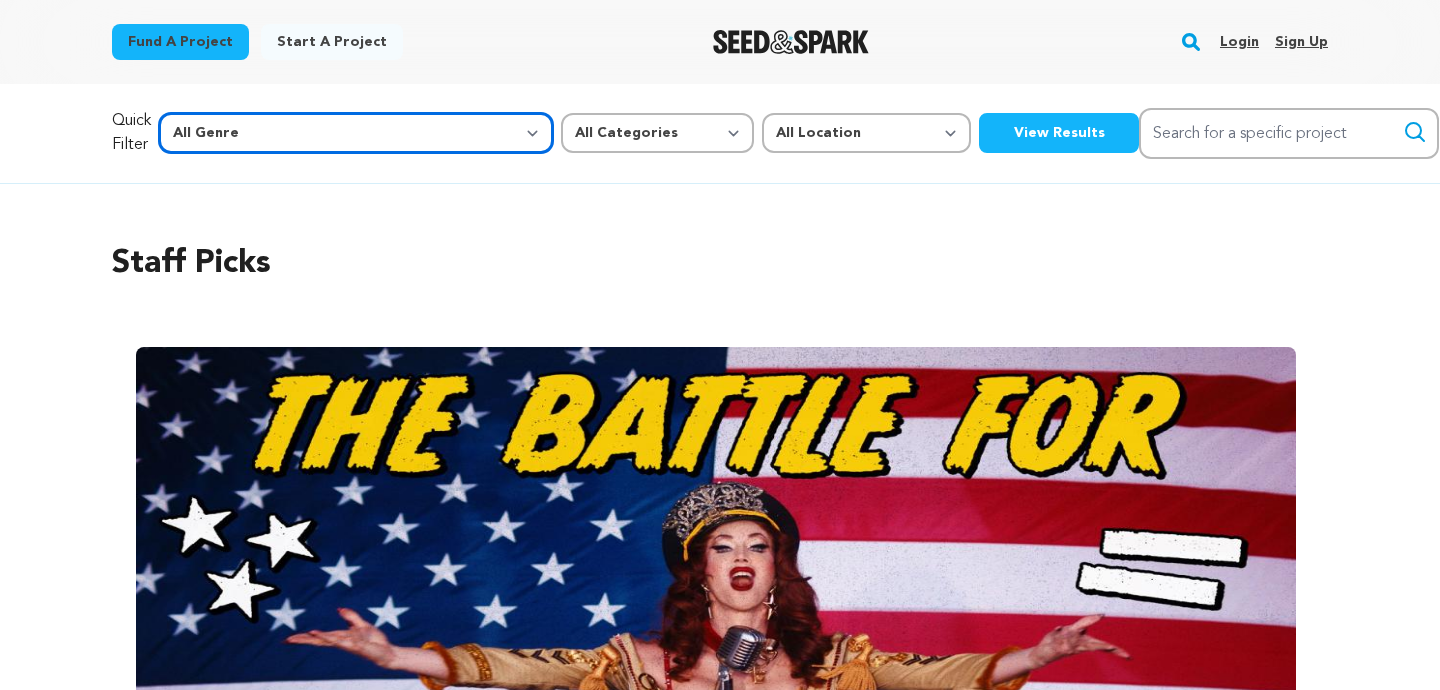 click on "All Genre" at bounding box center (0, 0) 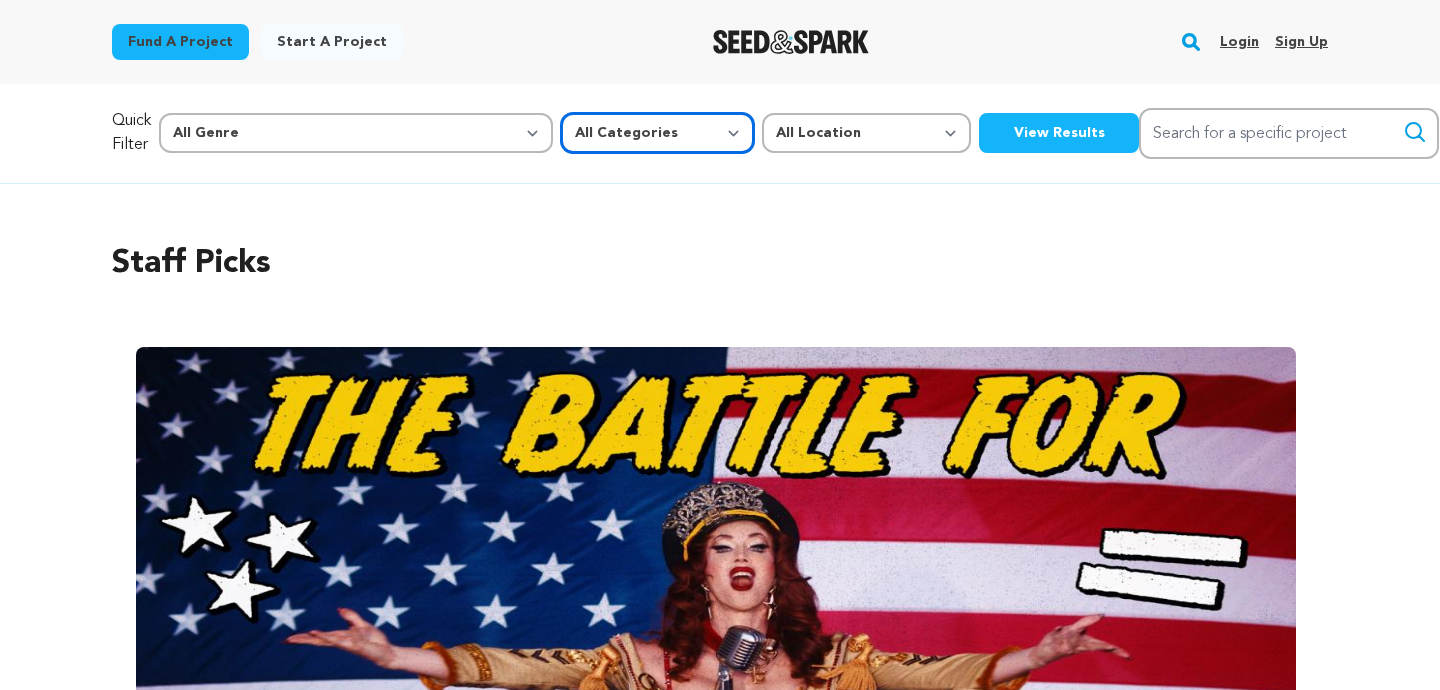 click on "All Categories" at bounding box center [0, 0] 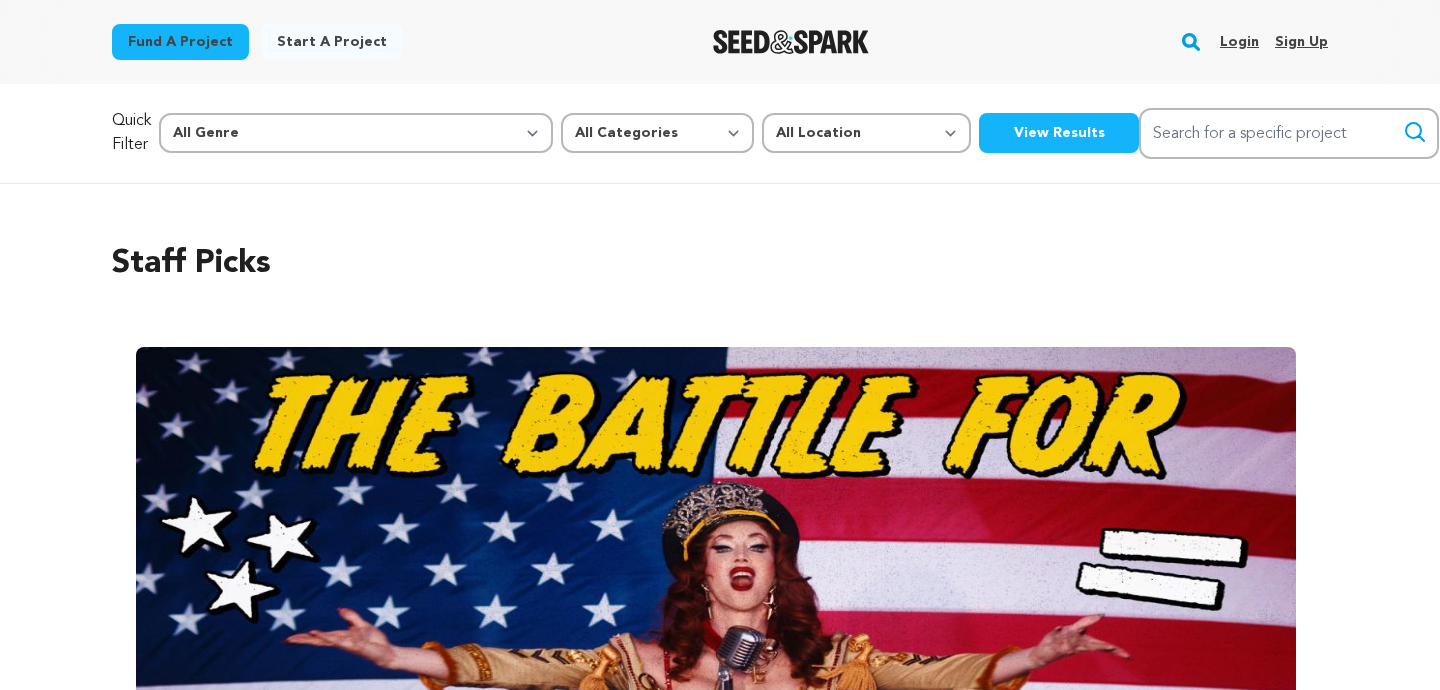 click on "View Results" at bounding box center [1059, 133] 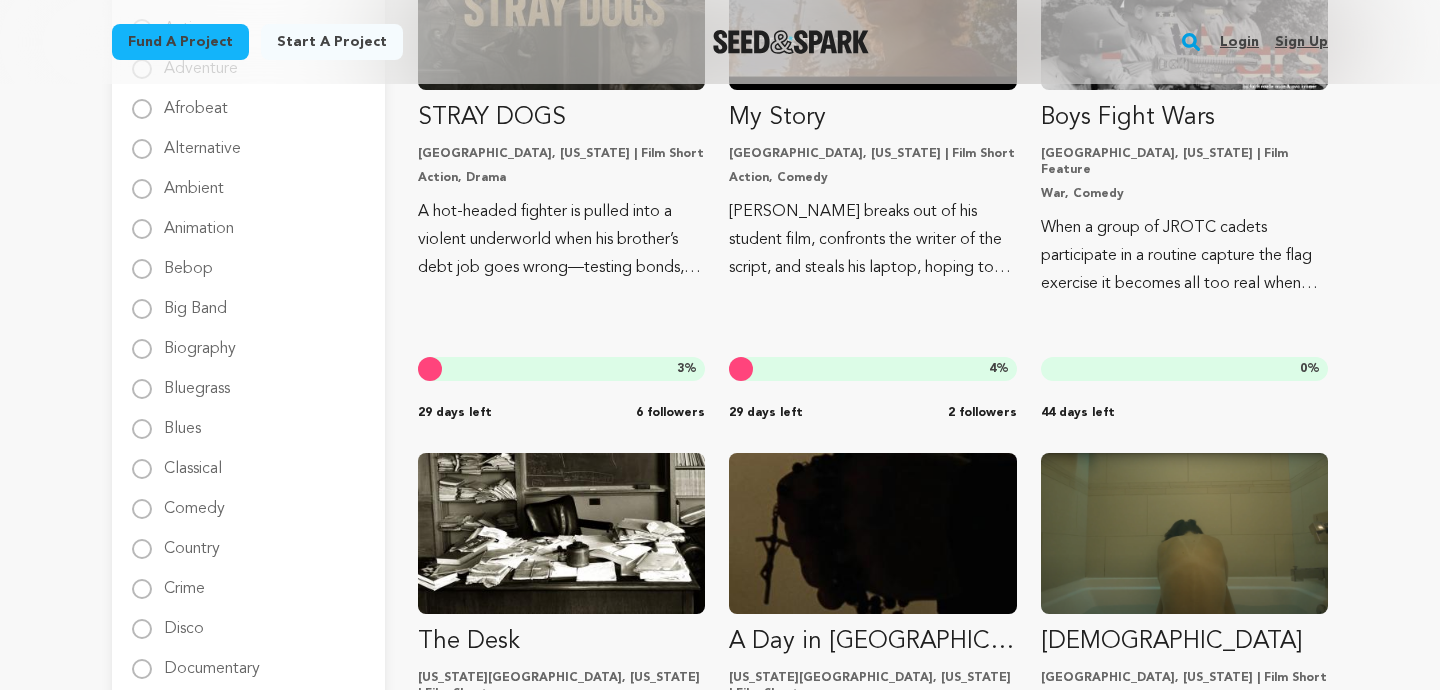 scroll, scrollTop: 0, scrollLeft: 0, axis: both 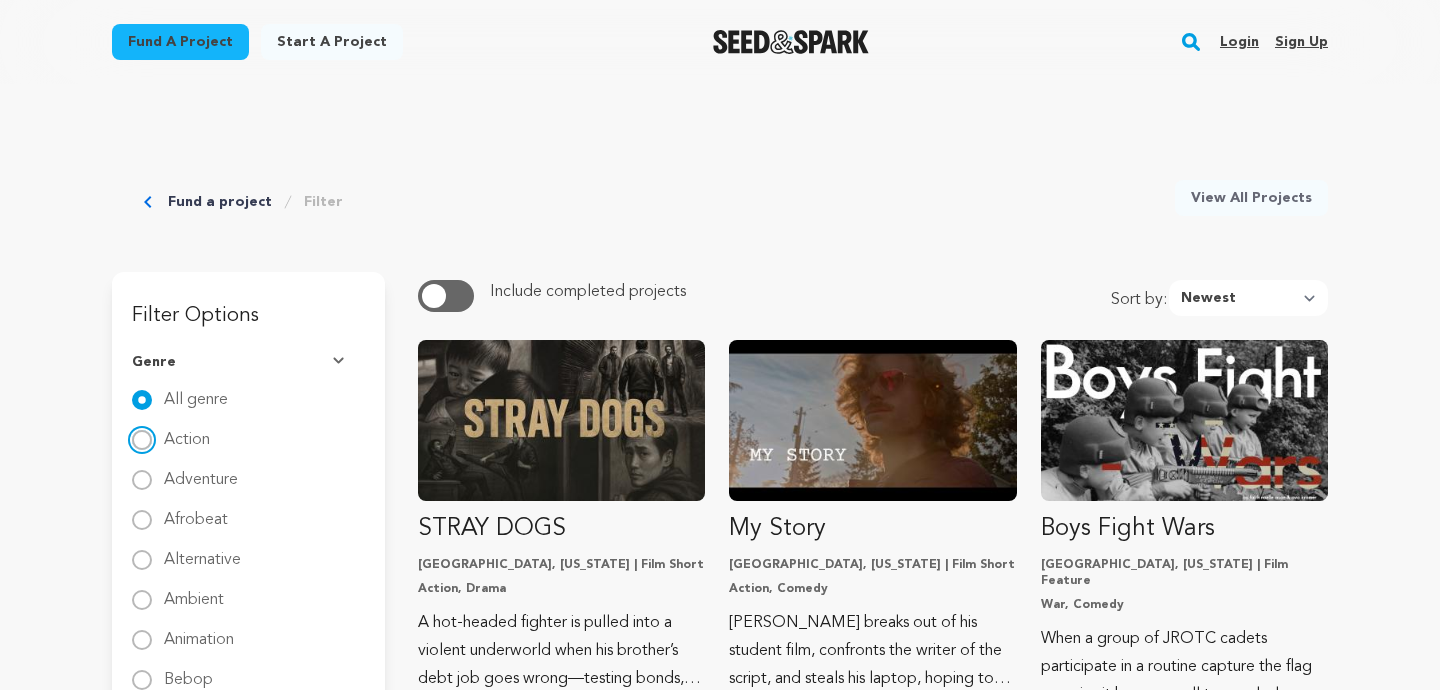 click on "Action" at bounding box center (142, 440) 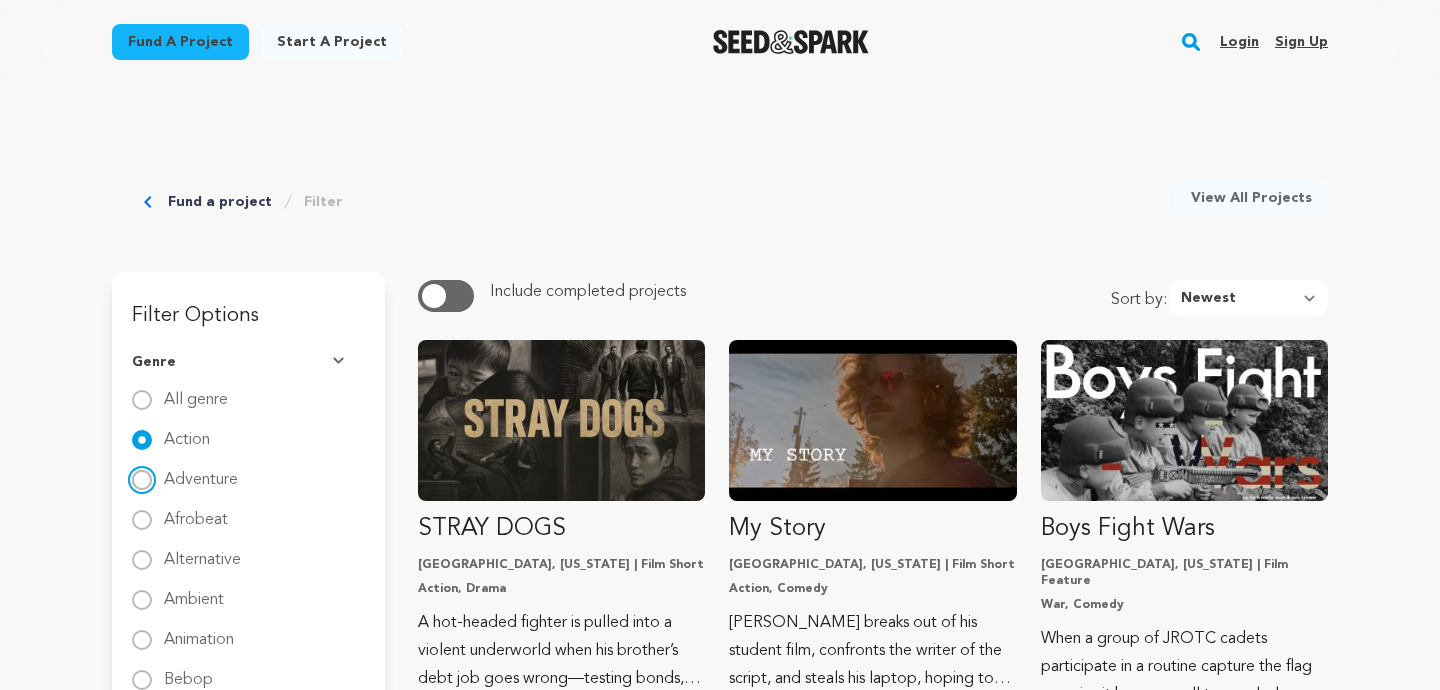 click on "Adventure" at bounding box center (142, 480) 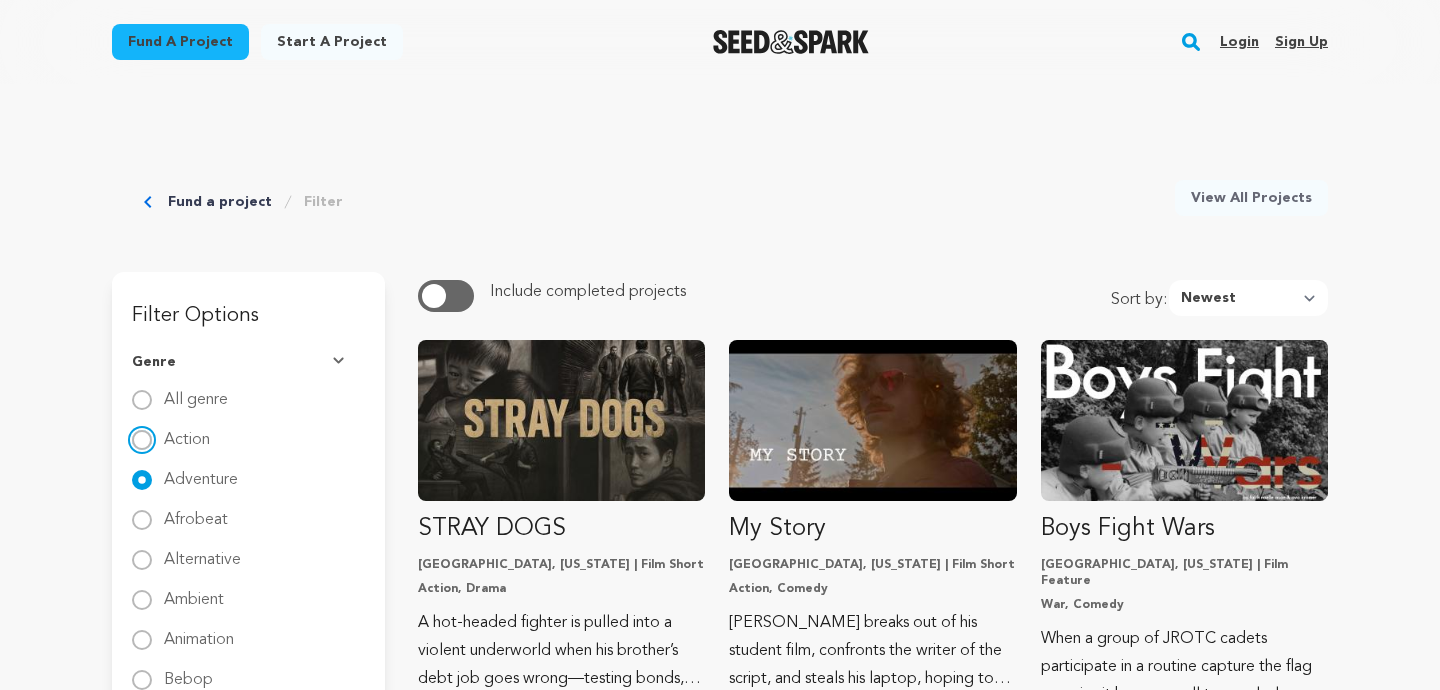 click on "Action" at bounding box center [142, 440] 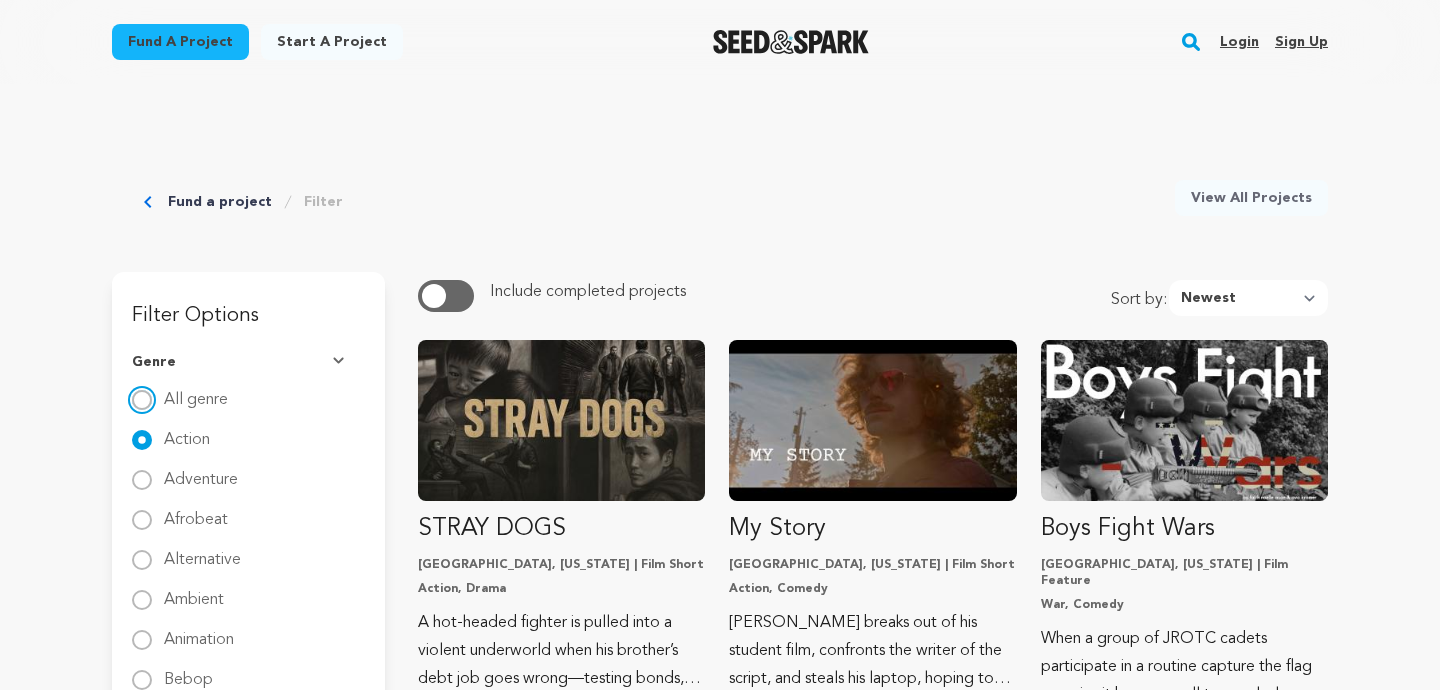 click on "All genre" at bounding box center [142, 400] 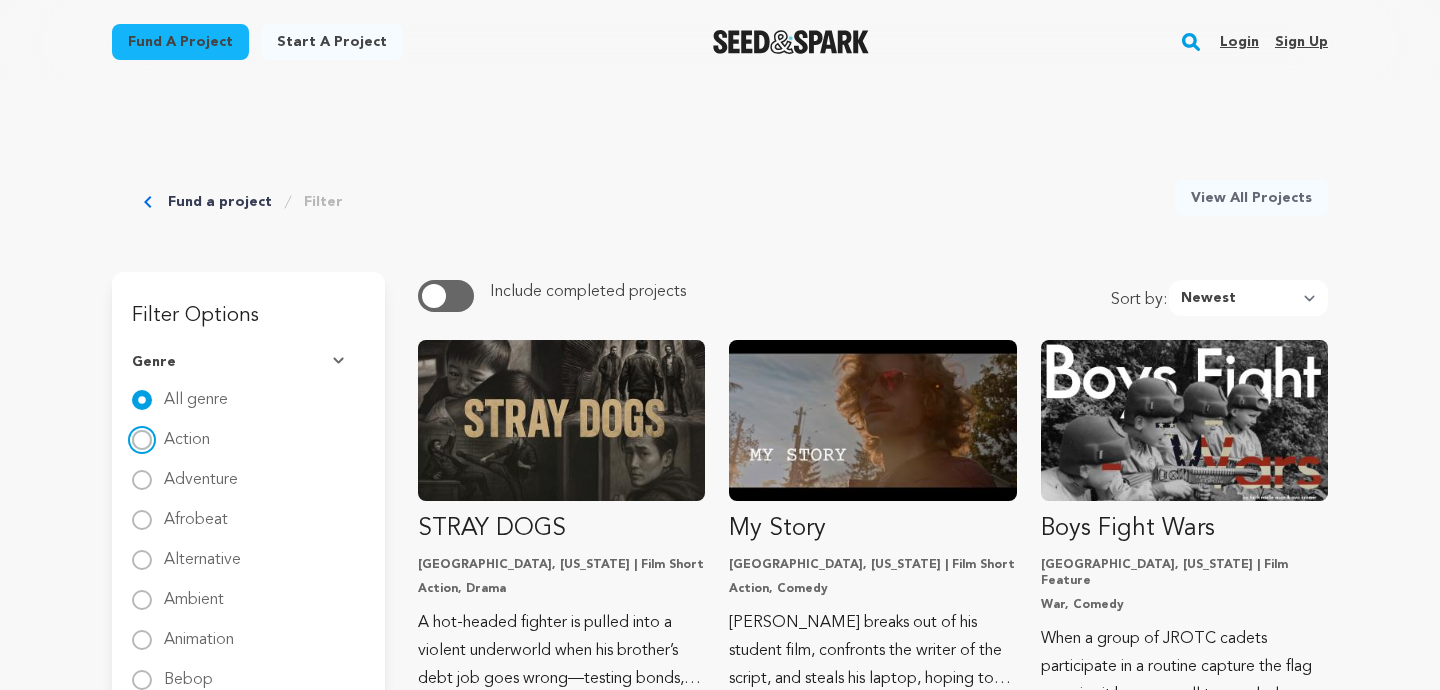 click on "Action" at bounding box center [142, 440] 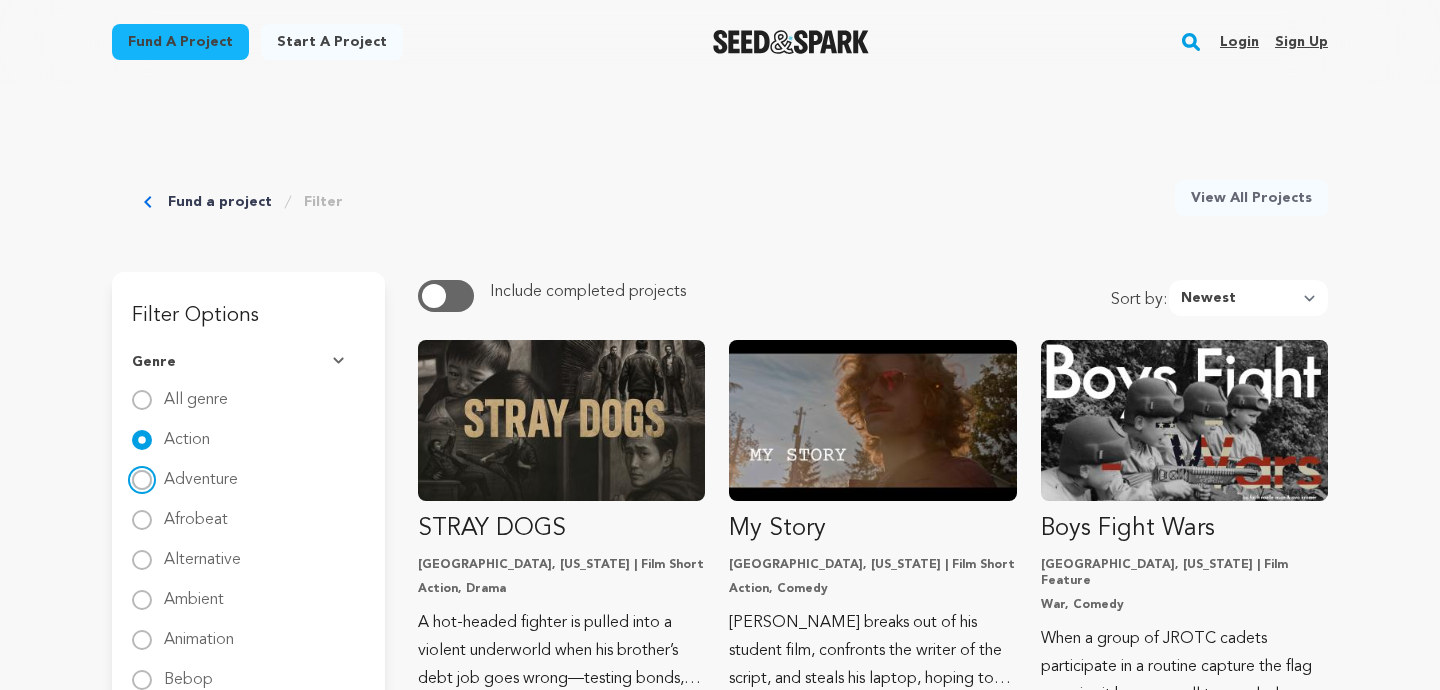 click on "Adventure" at bounding box center [142, 480] 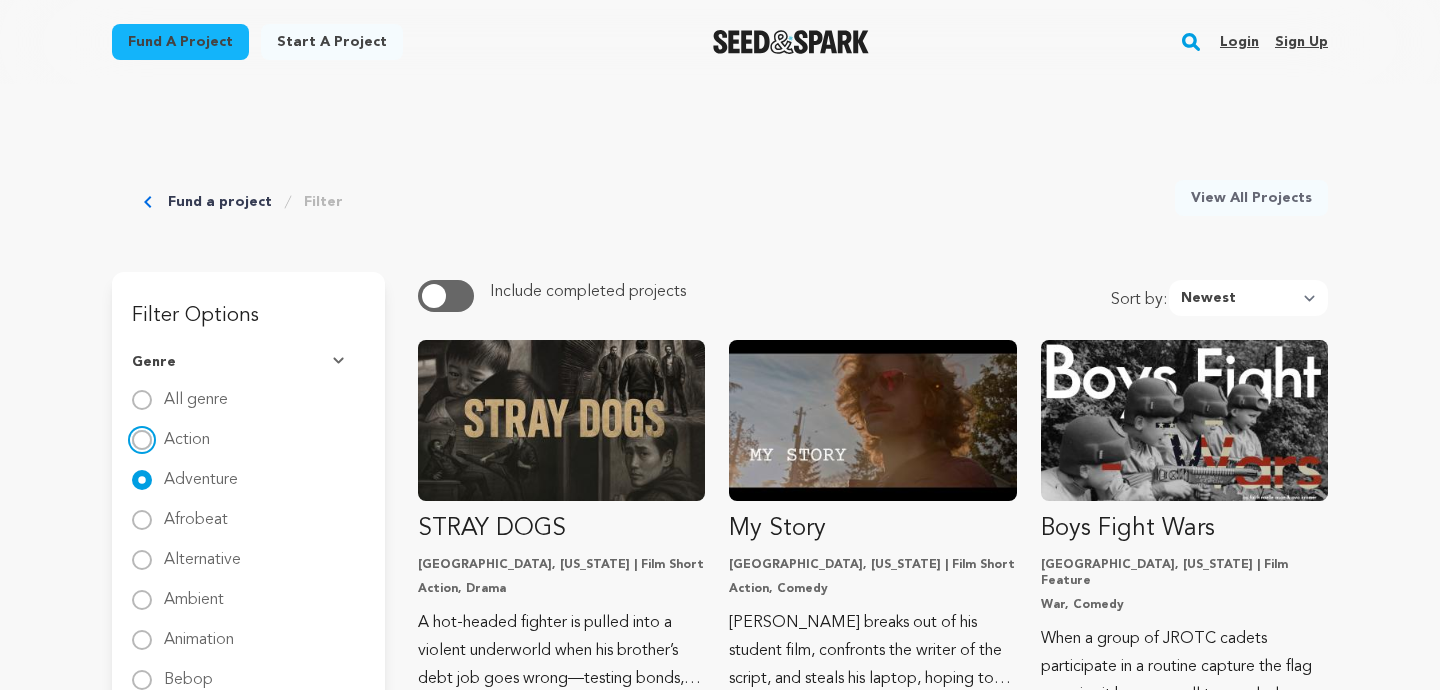 click on "Action" at bounding box center [142, 440] 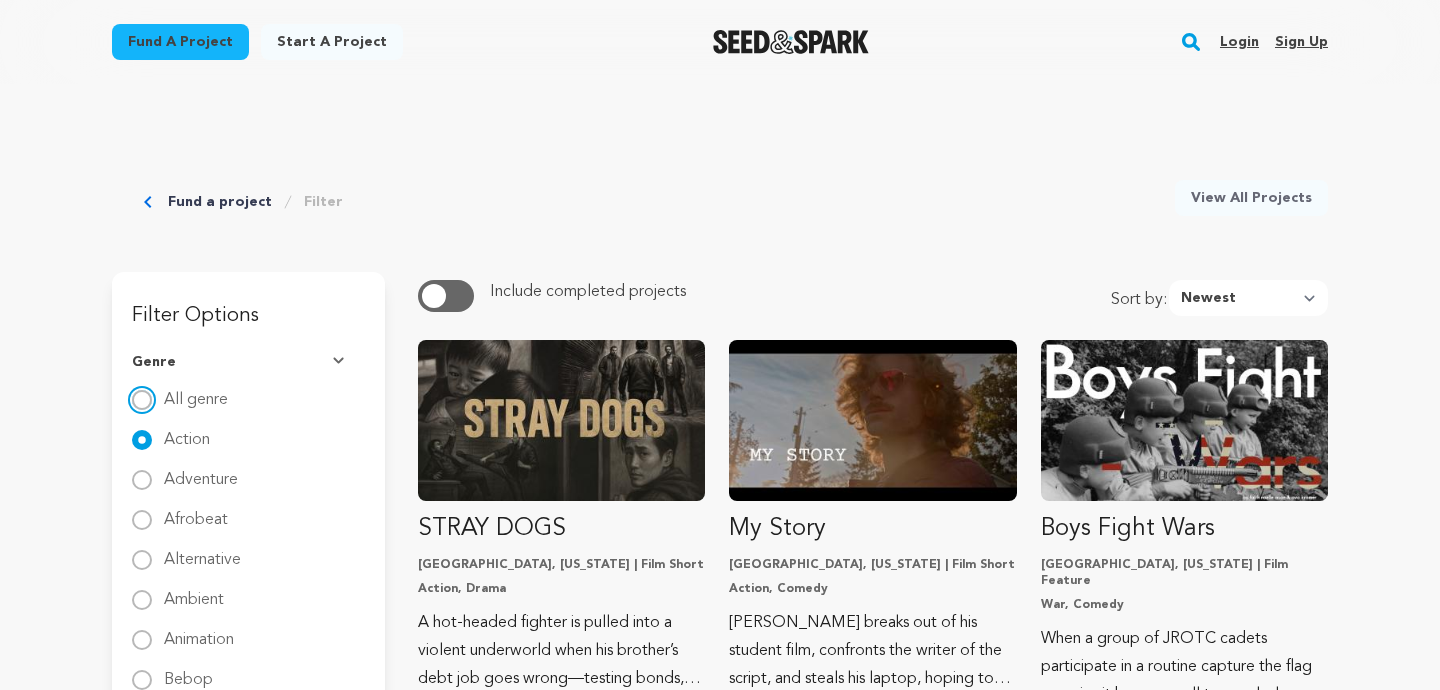 click on "All genre" at bounding box center (142, 400) 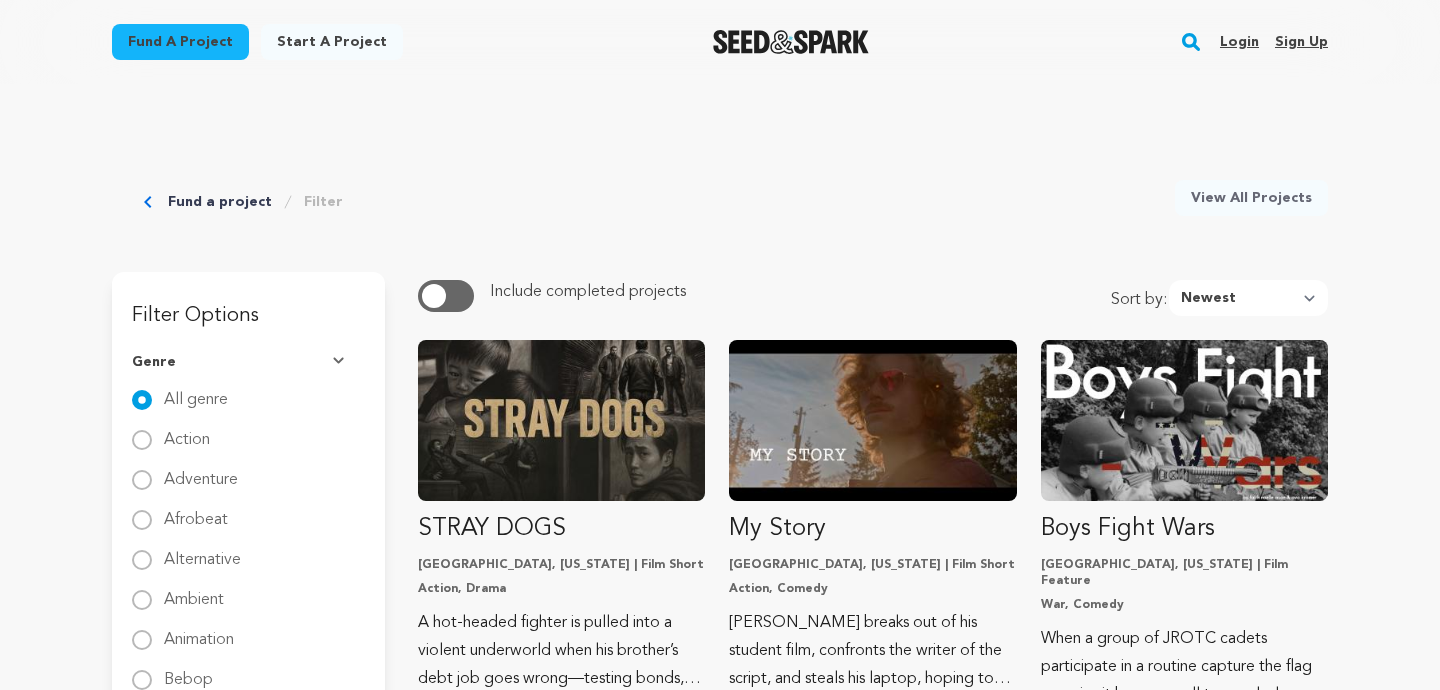 click on "Fund a project
Filter
View All Projects
Filter Options
Genre" at bounding box center (720, 2356) 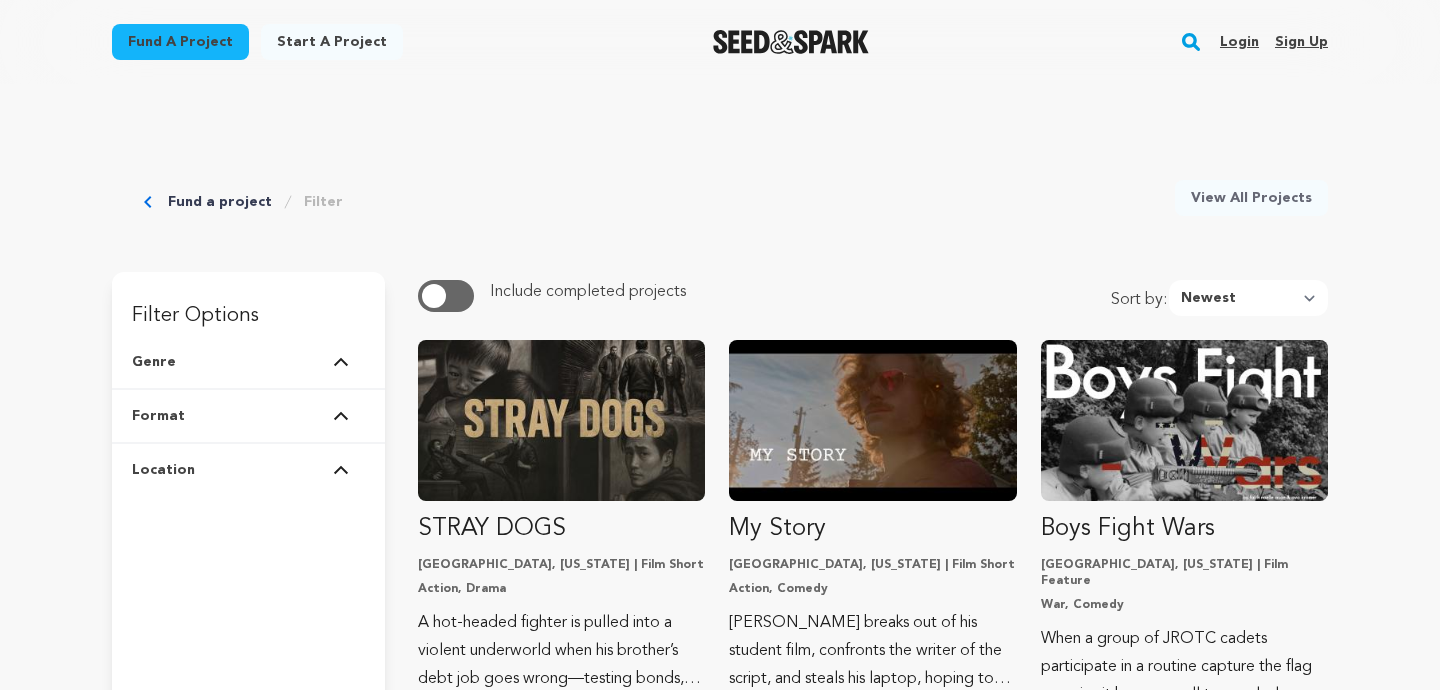 click at bounding box center [341, 362] 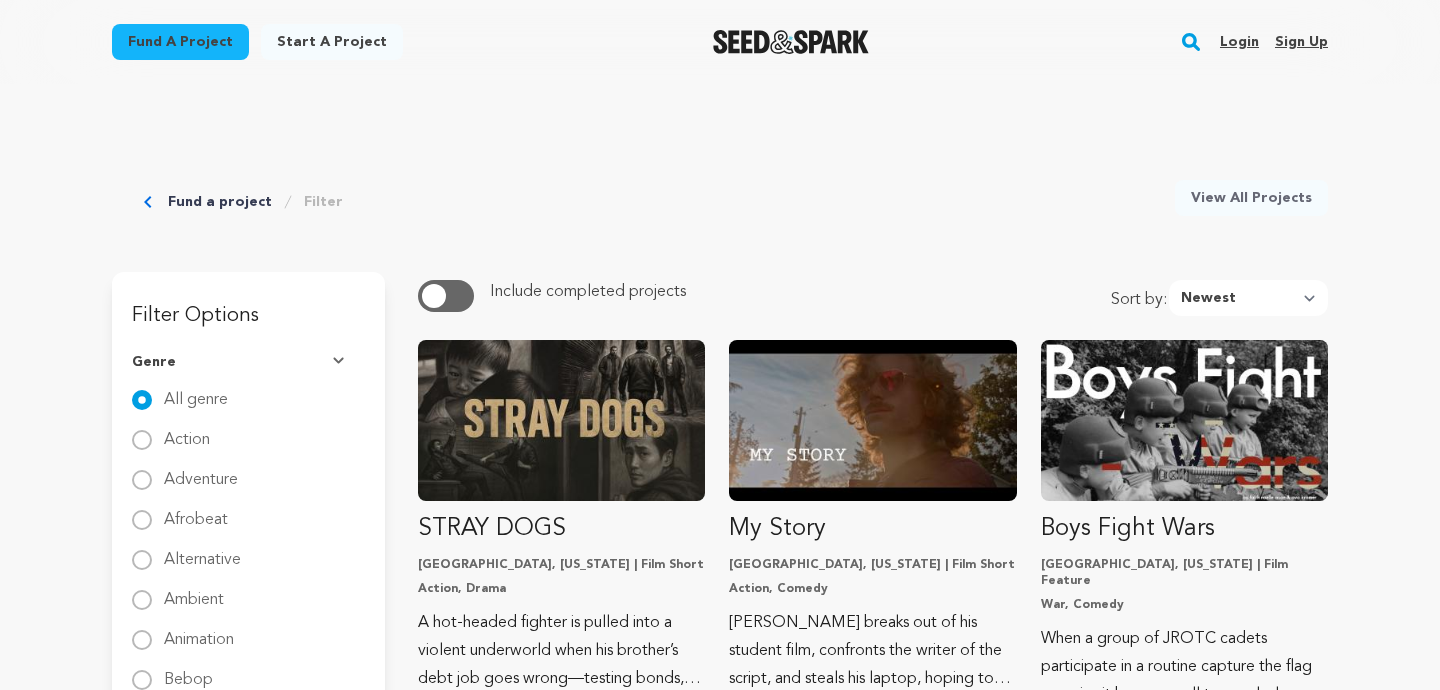 click at bounding box center (341, 362) 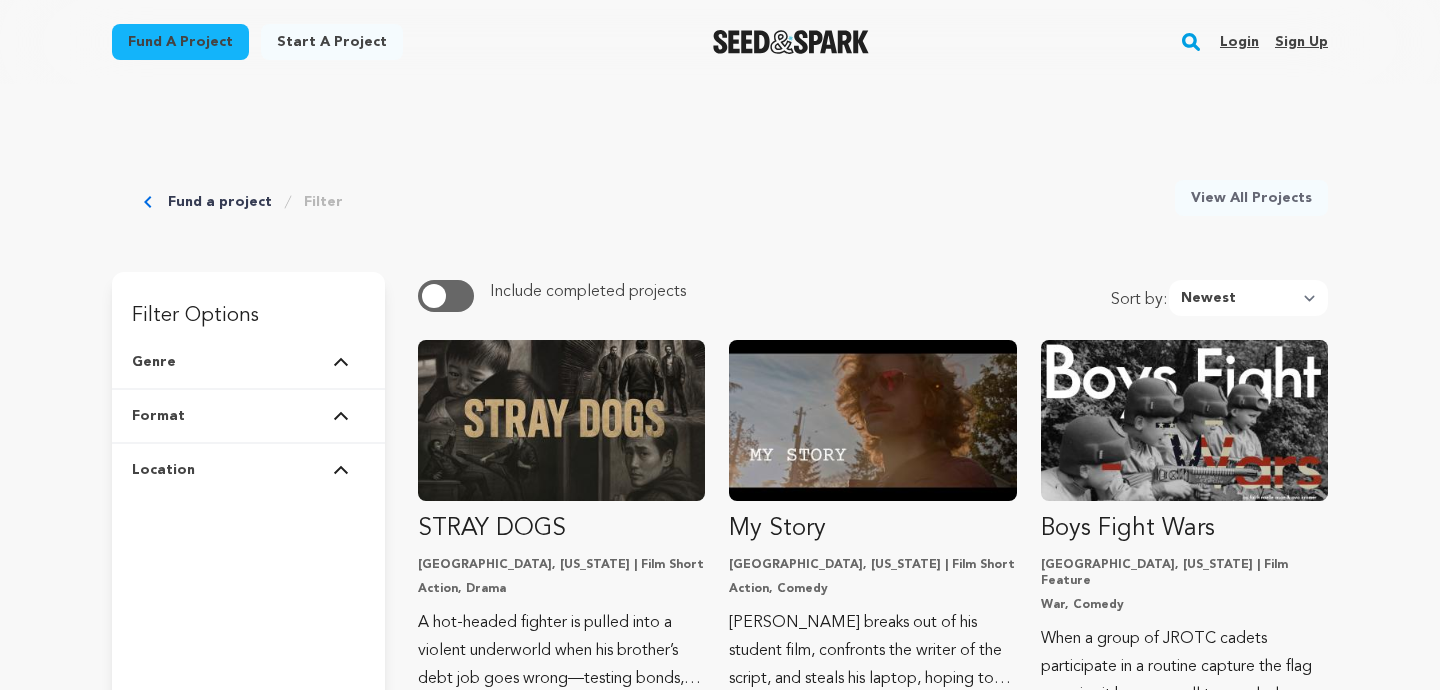 click at bounding box center [341, 362] 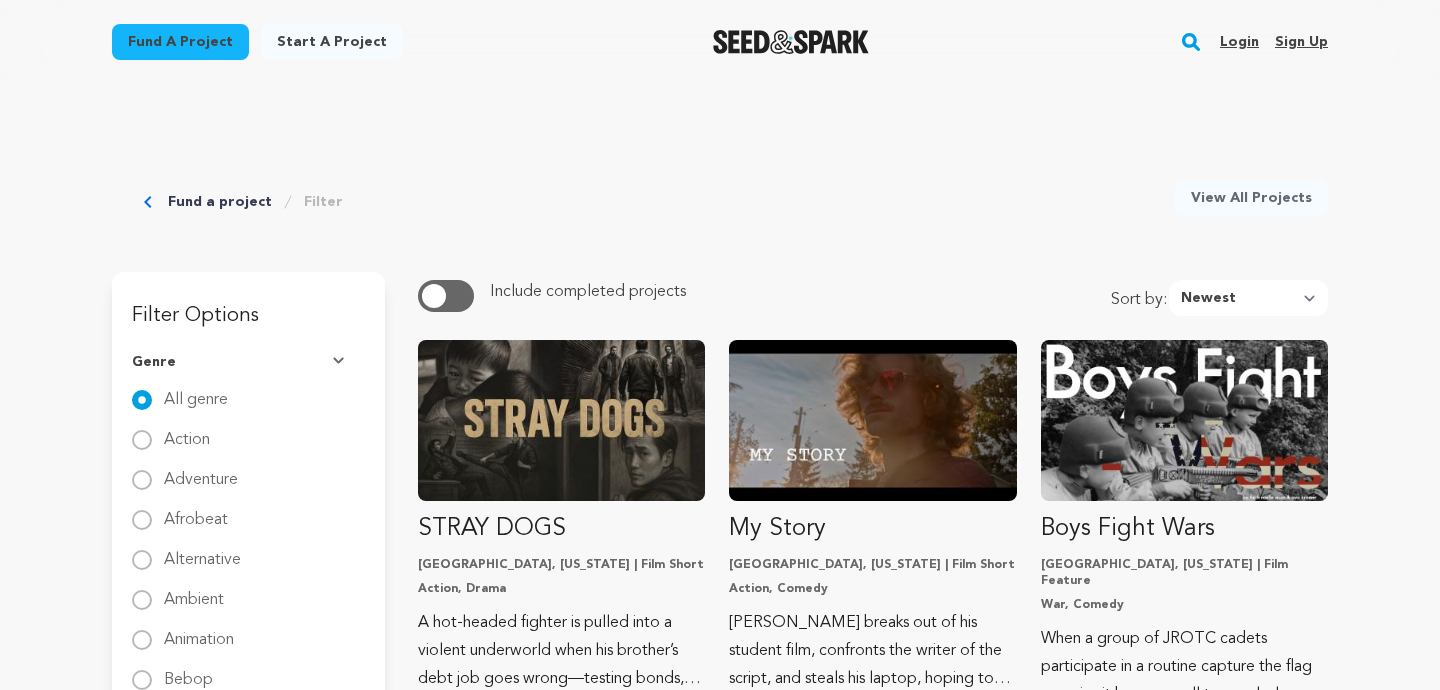 click at bounding box center (341, 362) 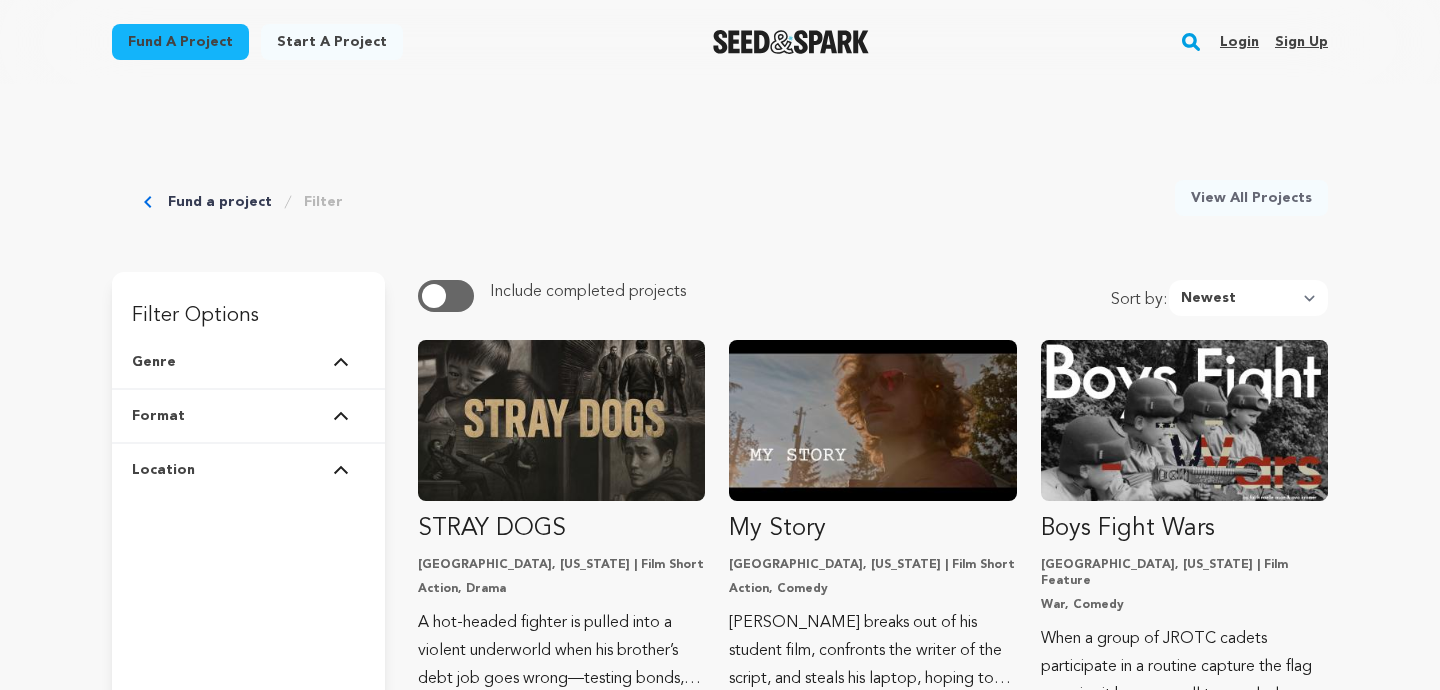 click at bounding box center (341, 362) 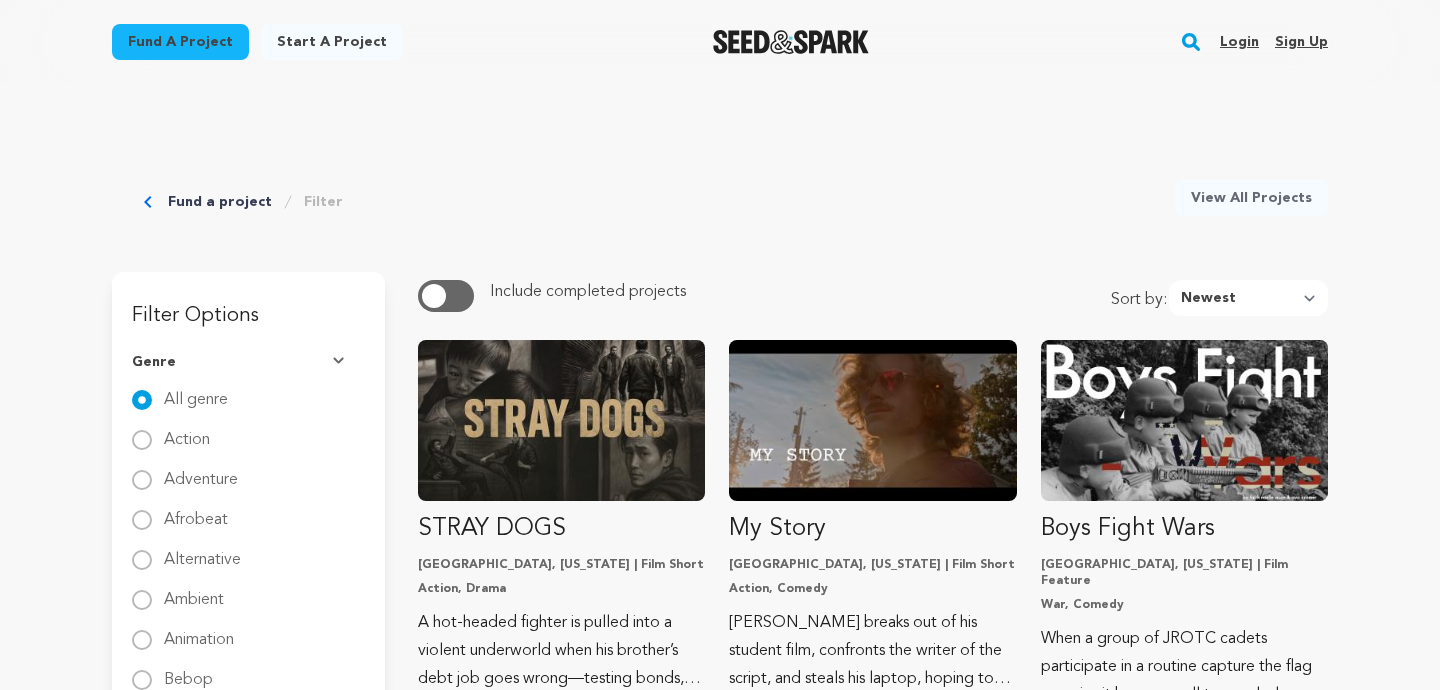 click on "Fund a project
Start a project
Search
Login
Sign up
Start a project" at bounding box center (720, 2618) 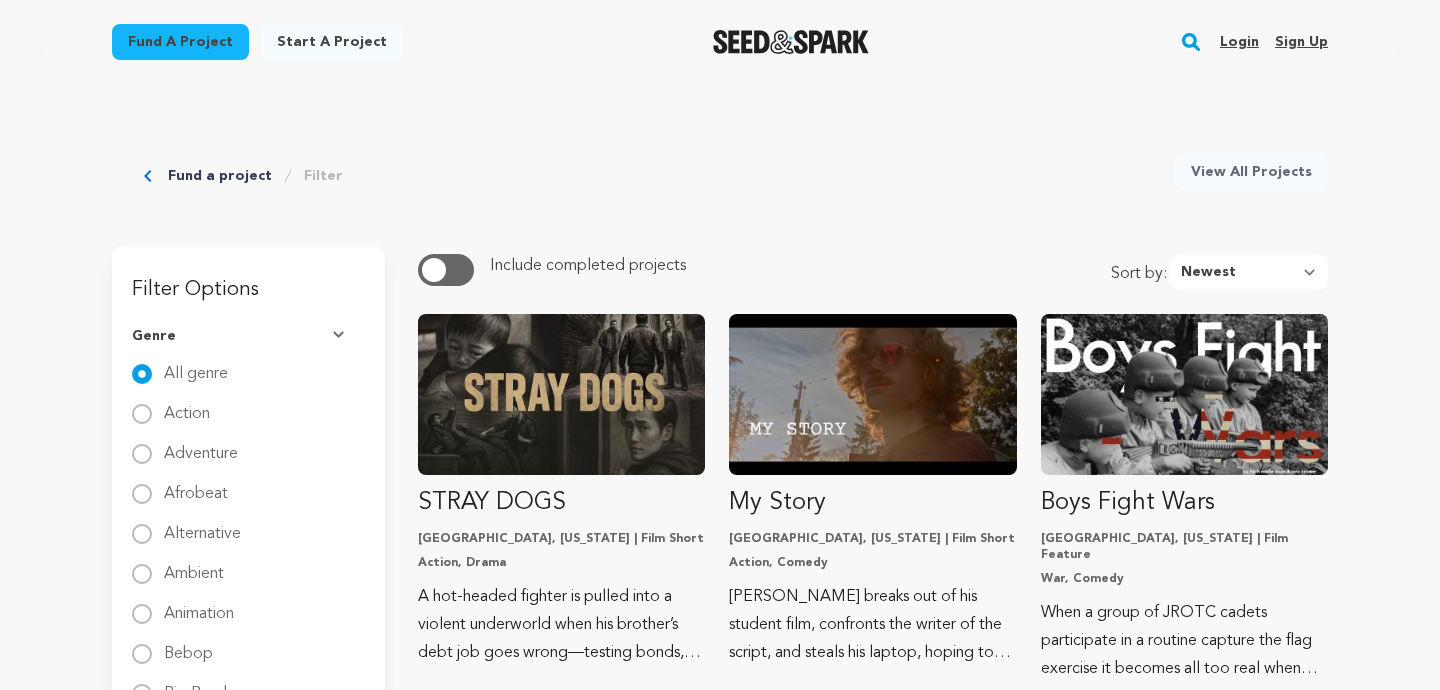 scroll, scrollTop: 0, scrollLeft: 0, axis: both 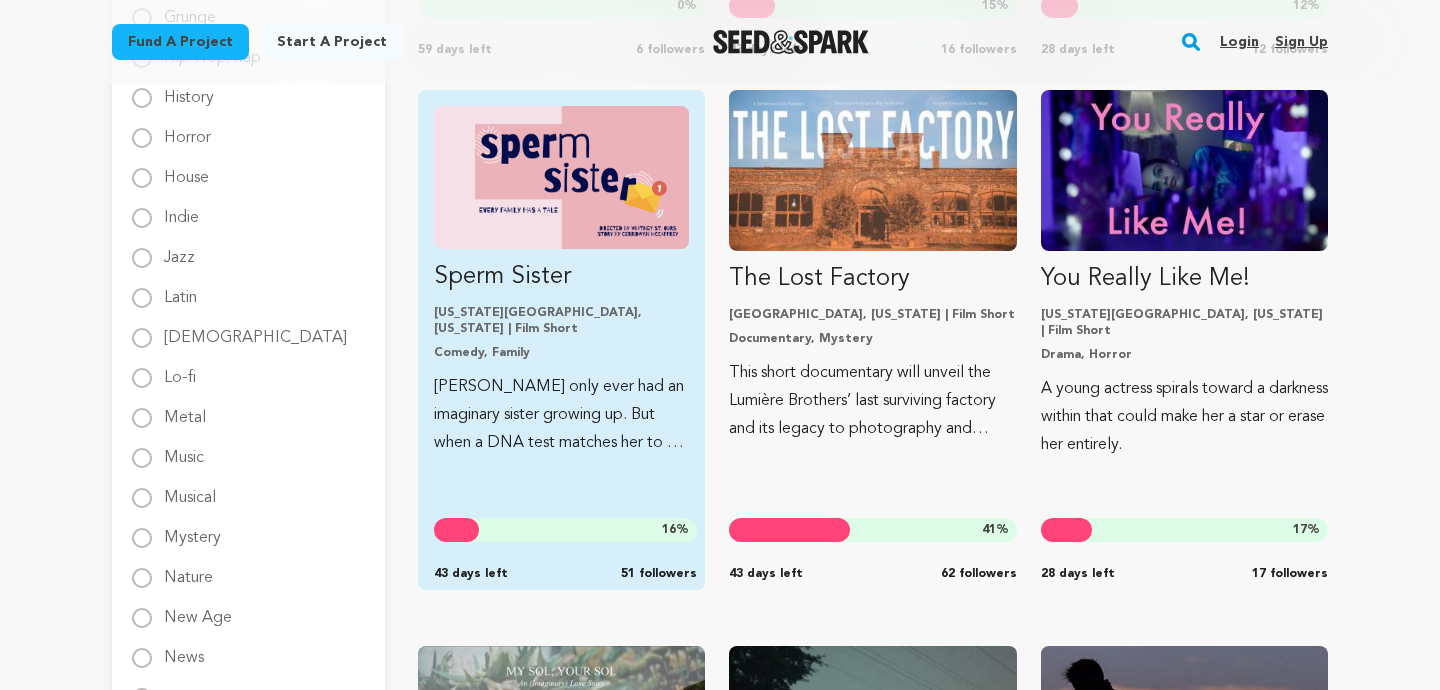 click at bounding box center [561, 177] 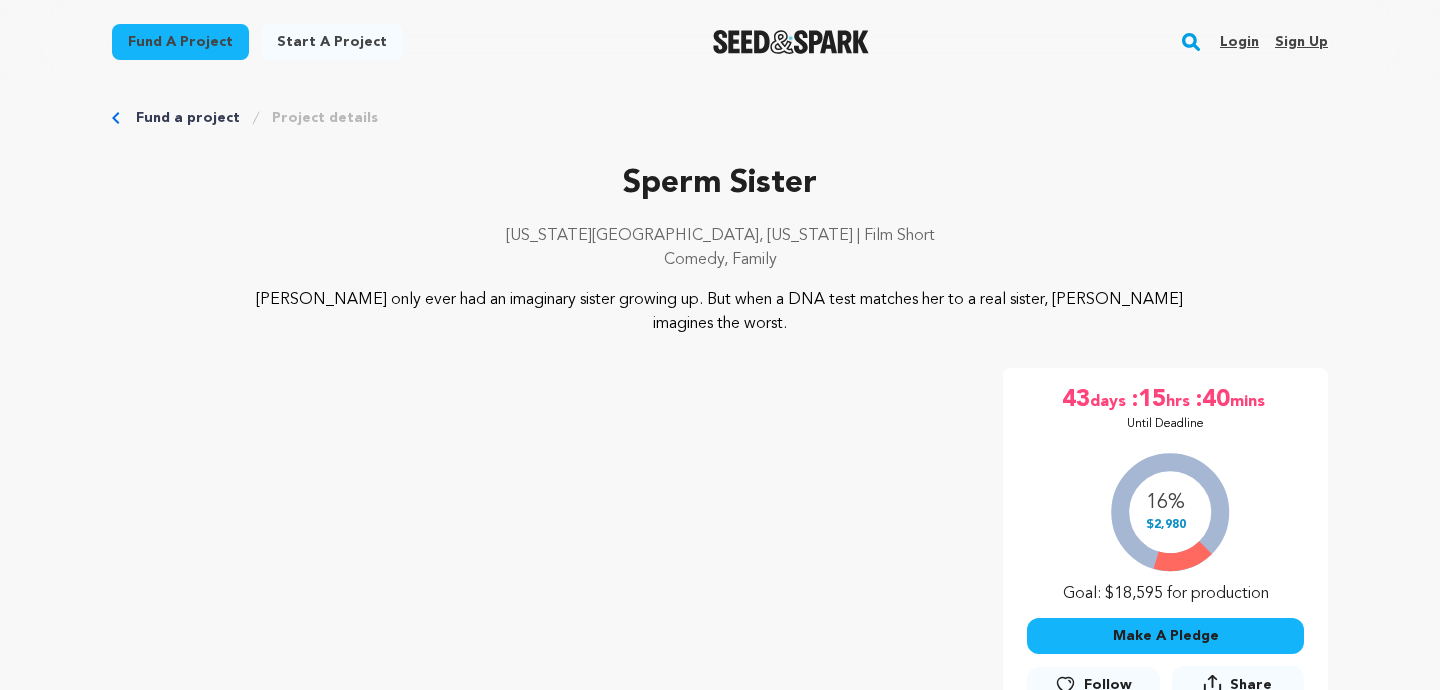 scroll, scrollTop: 0, scrollLeft: 0, axis: both 